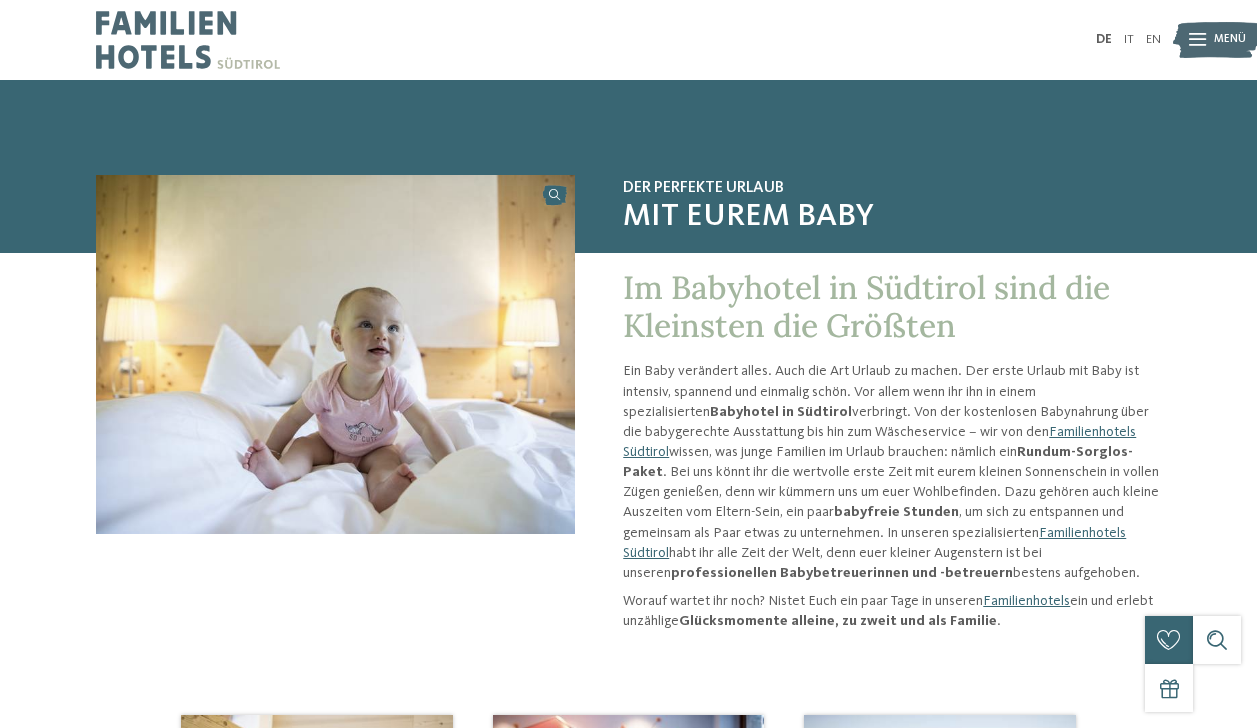 scroll, scrollTop: 0, scrollLeft: 0, axis: both 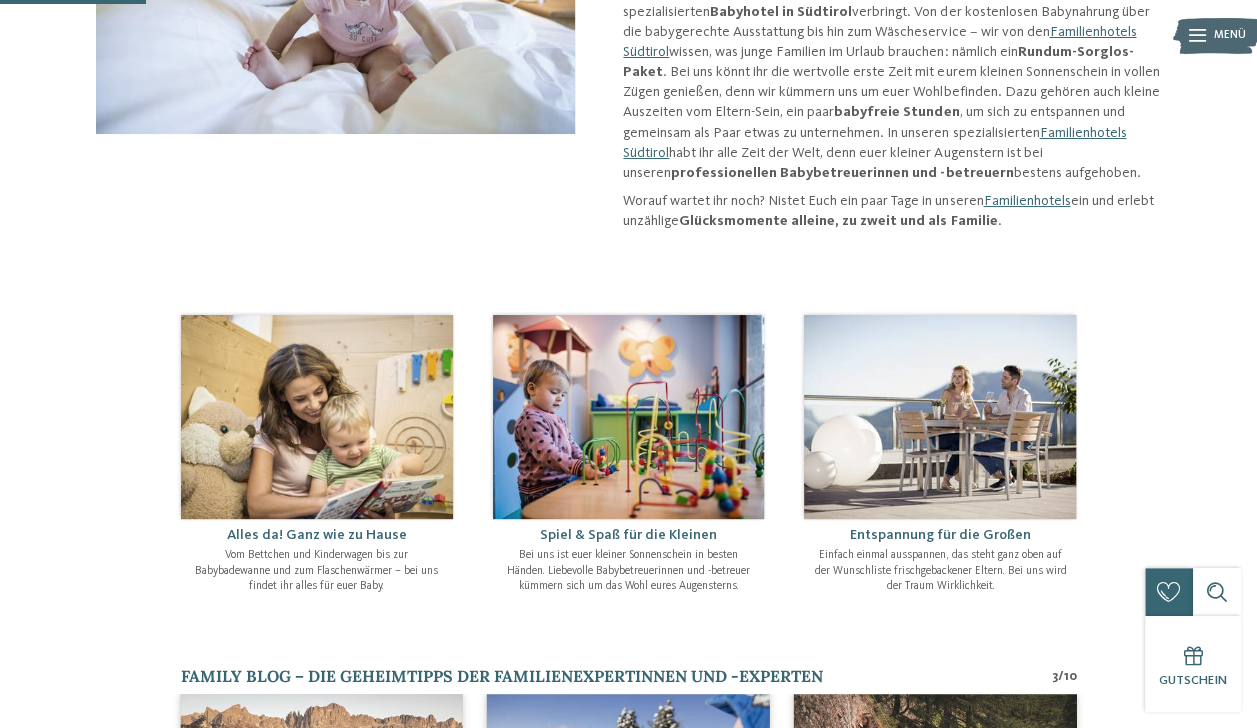 click at bounding box center [629, 416] 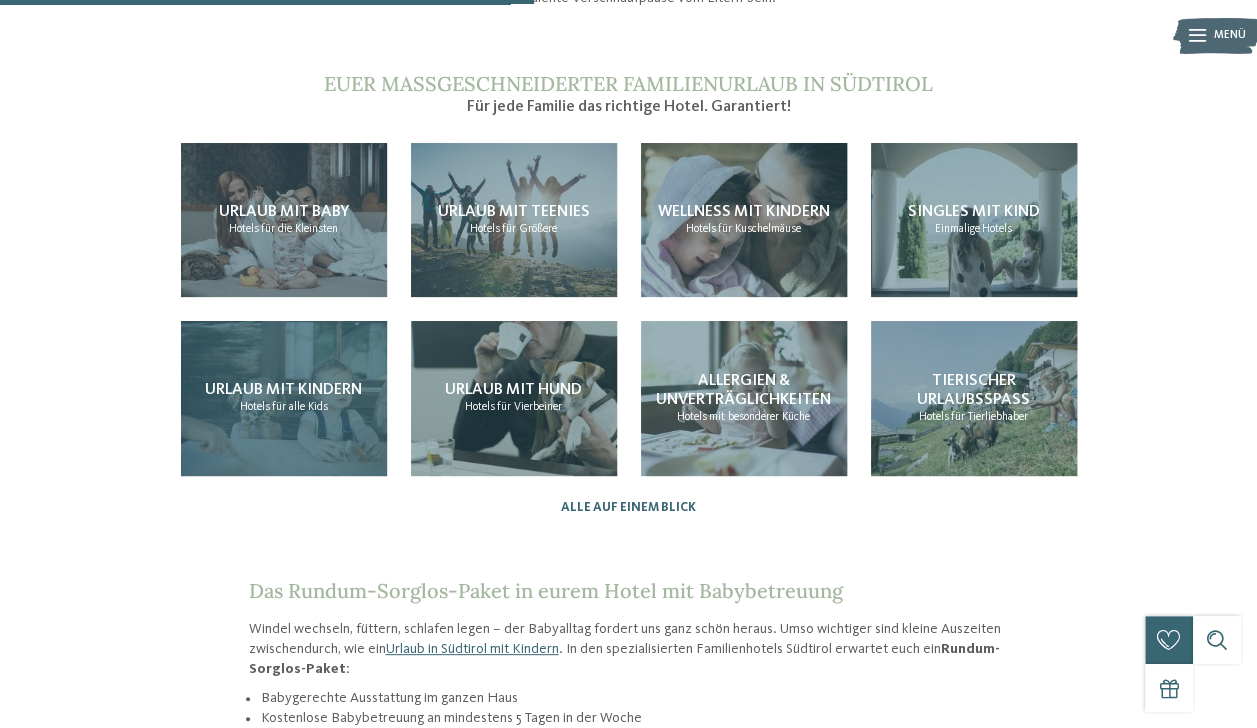 scroll, scrollTop: 1700, scrollLeft: 0, axis: vertical 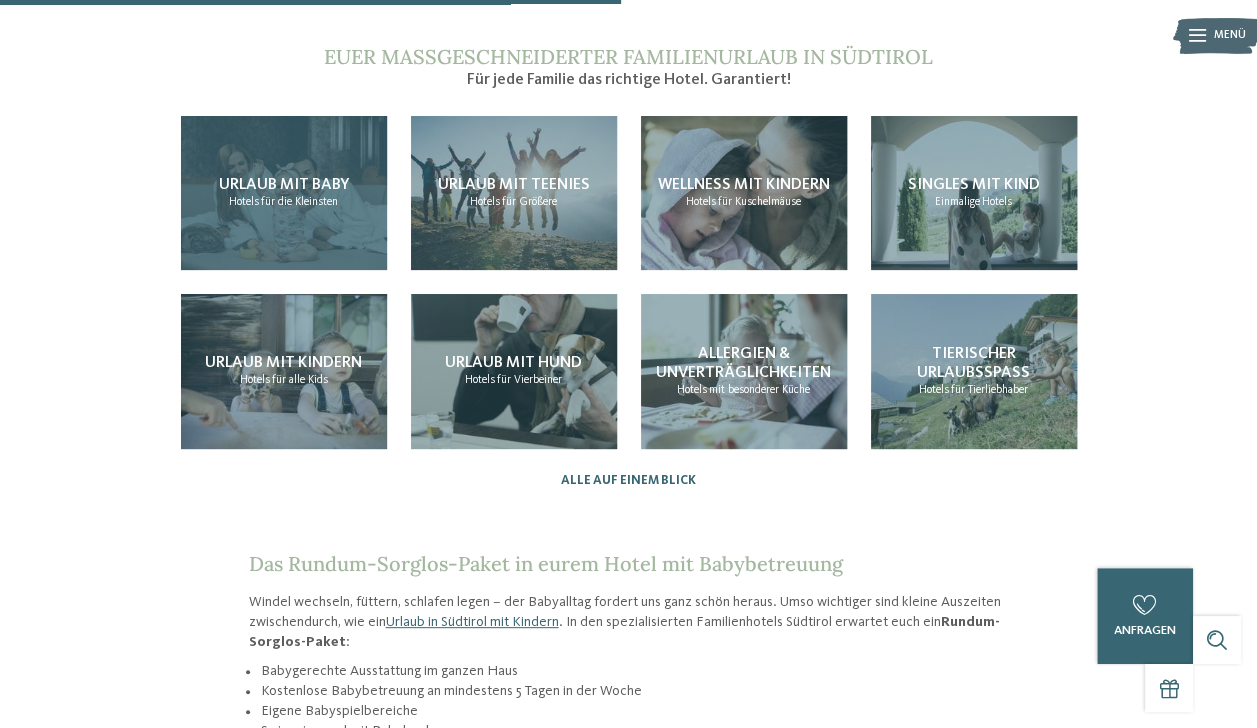 click on "Urlaub mit Baby" at bounding box center [284, 185] 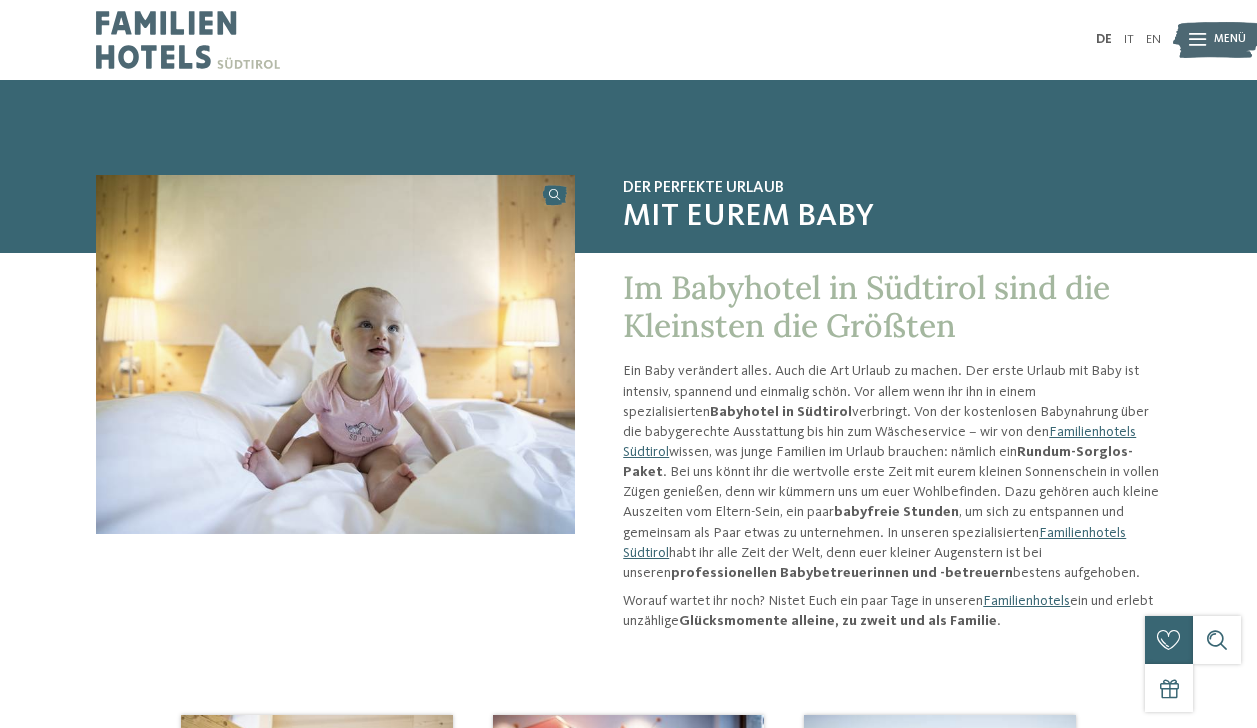 scroll, scrollTop: 0, scrollLeft: 0, axis: both 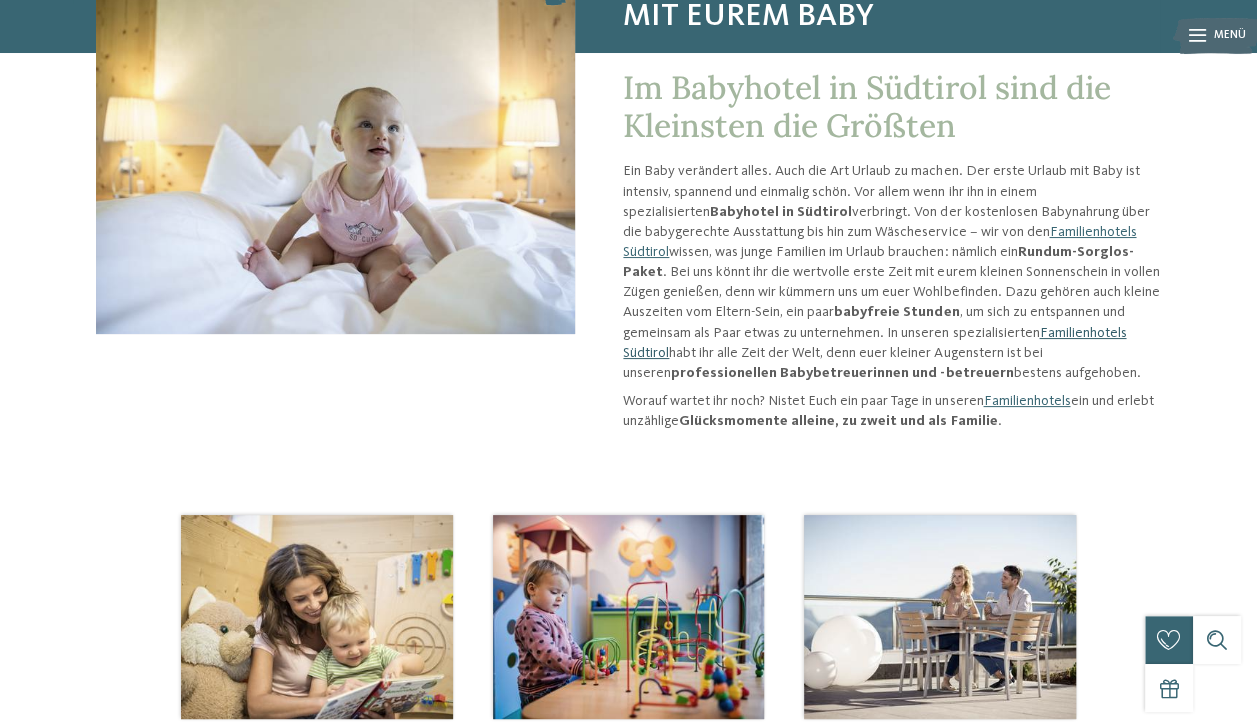 click on "Familienhotels Südtirol" at bounding box center (874, 343) 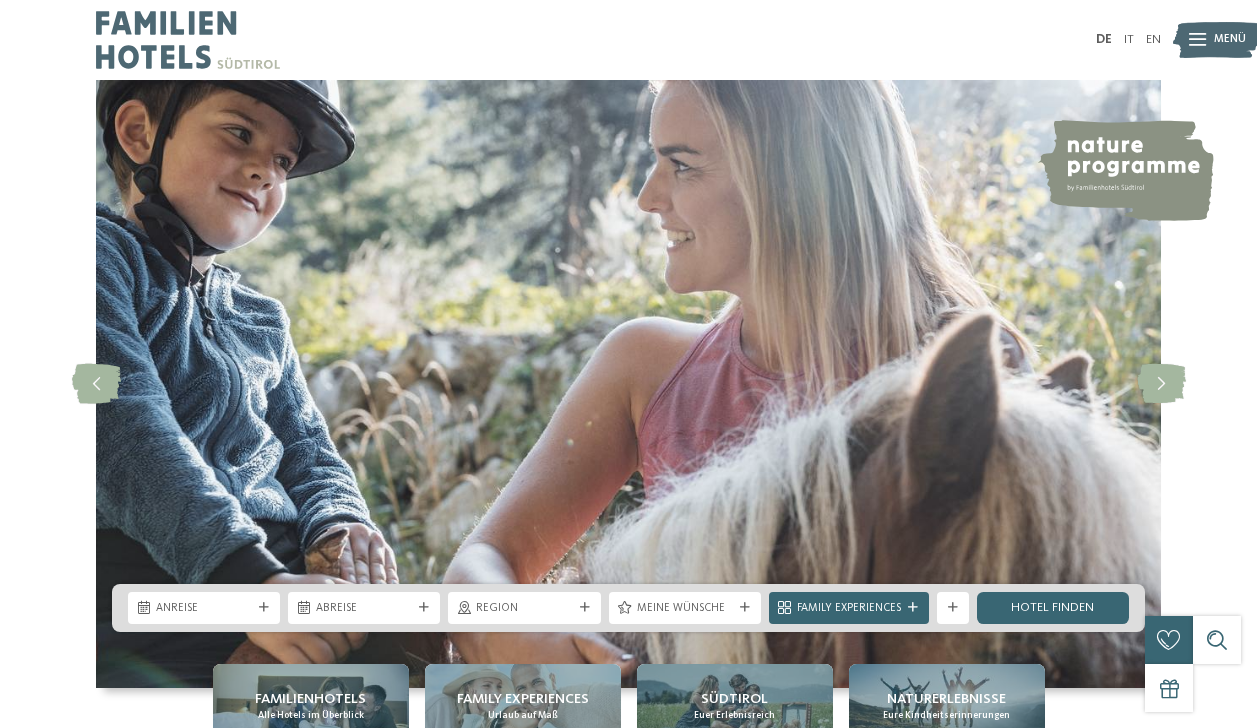 scroll, scrollTop: 0, scrollLeft: 0, axis: both 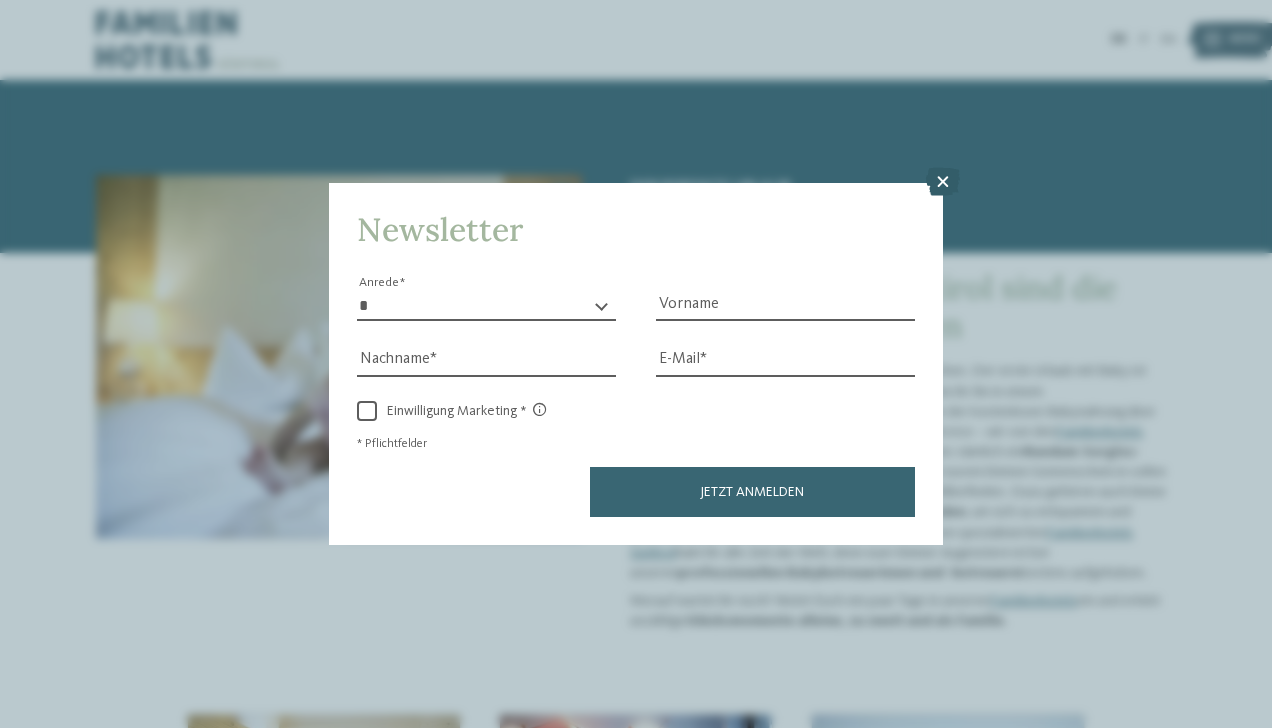 click at bounding box center [943, 182] 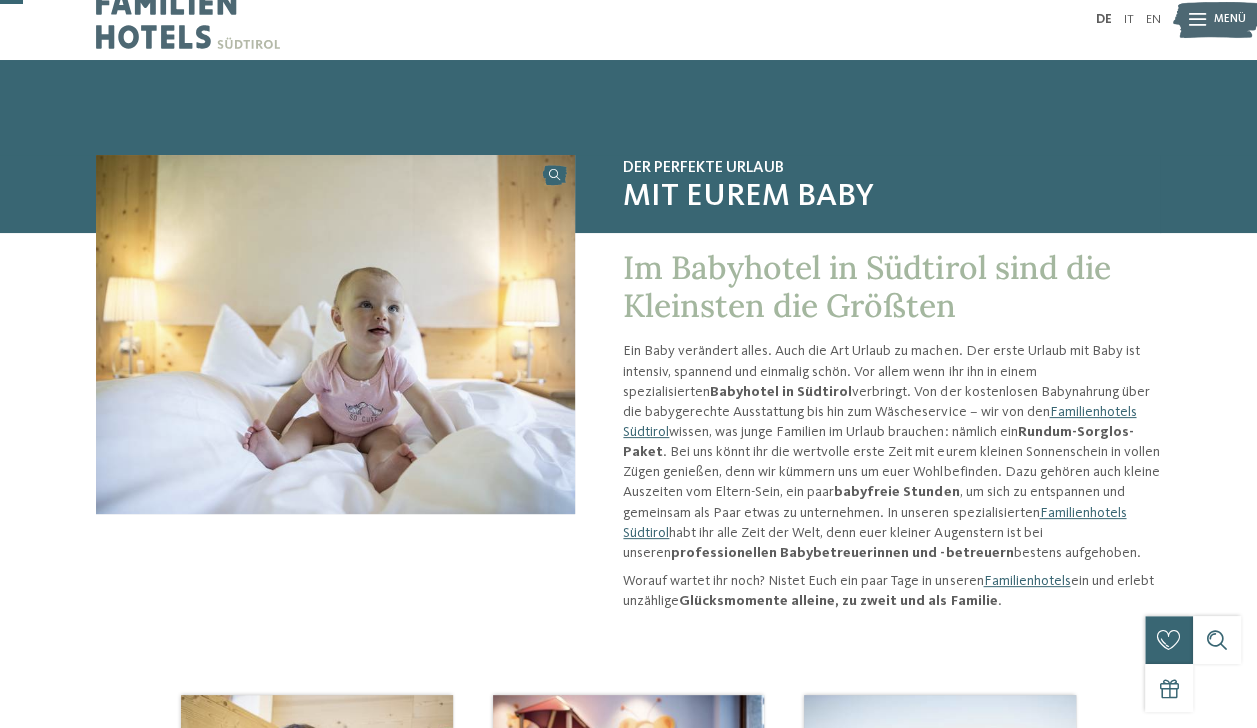 scroll, scrollTop: 0, scrollLeft: 0, axis: both 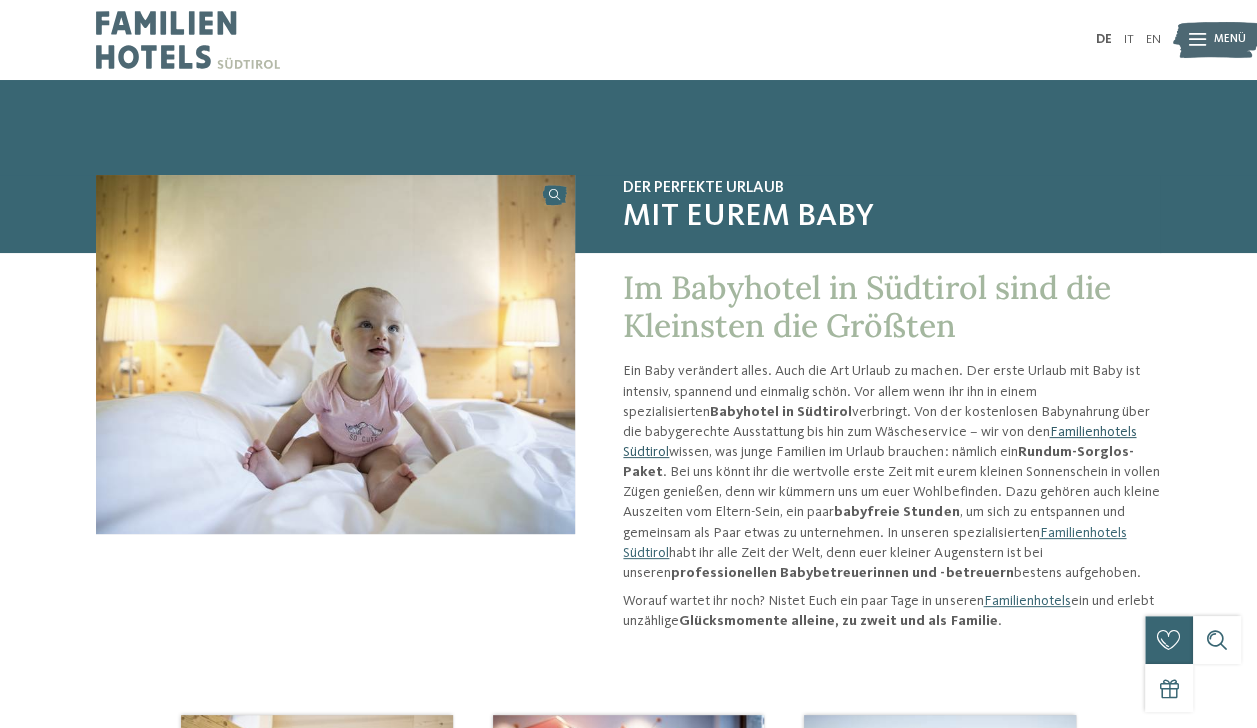 click on "Familienhotels Südtirol" at bounding box center [879, 442] 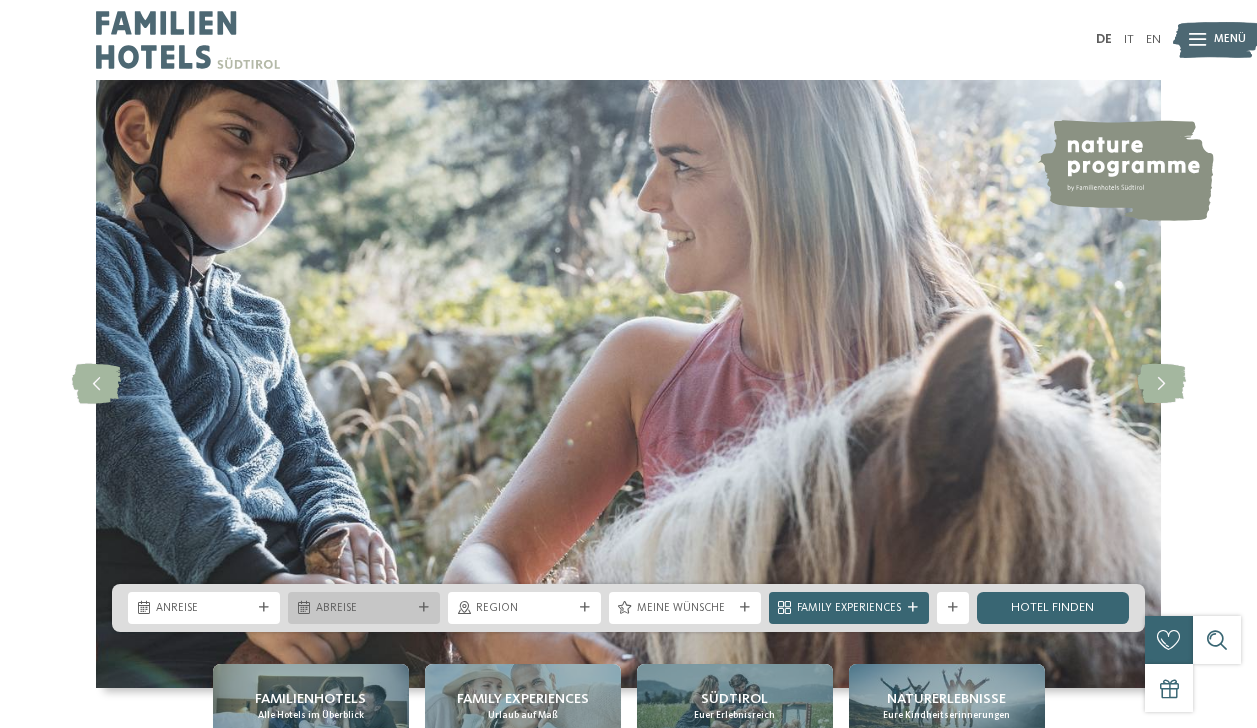 scroll, scrollTop: 0, scrollLeft: 0, axis: both 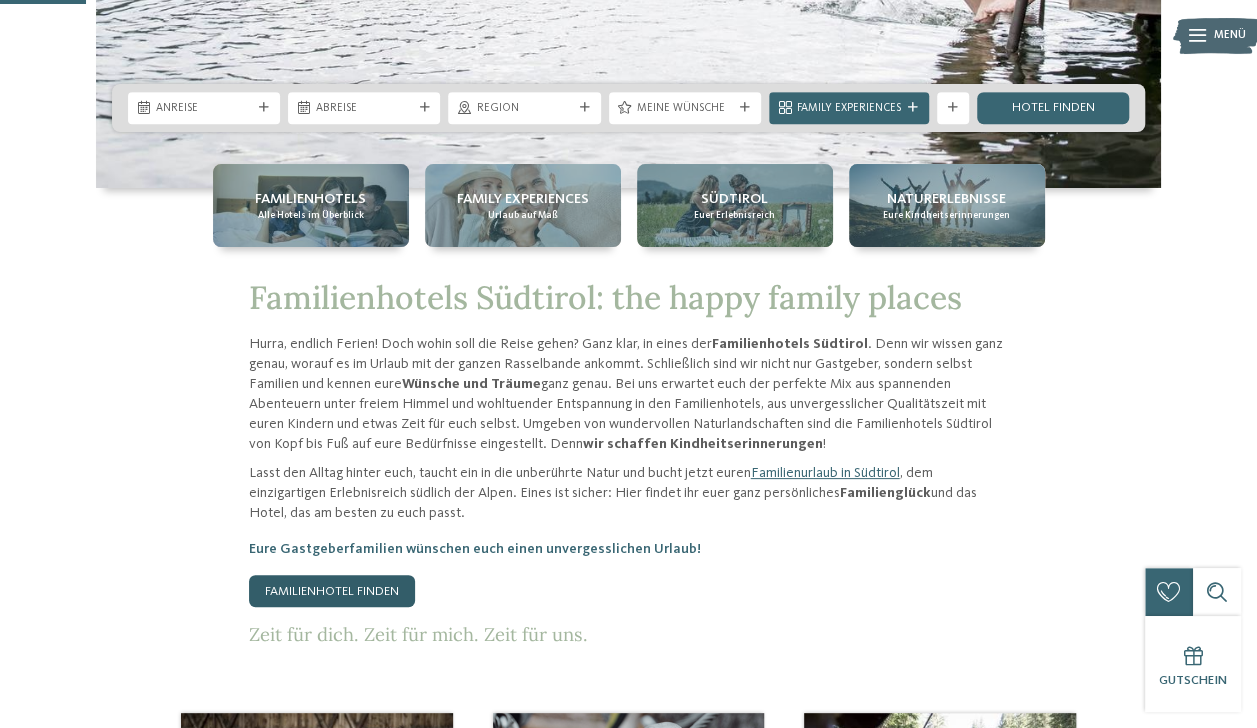 click on "Familienhotel finden" at bounding box center (332, 591) 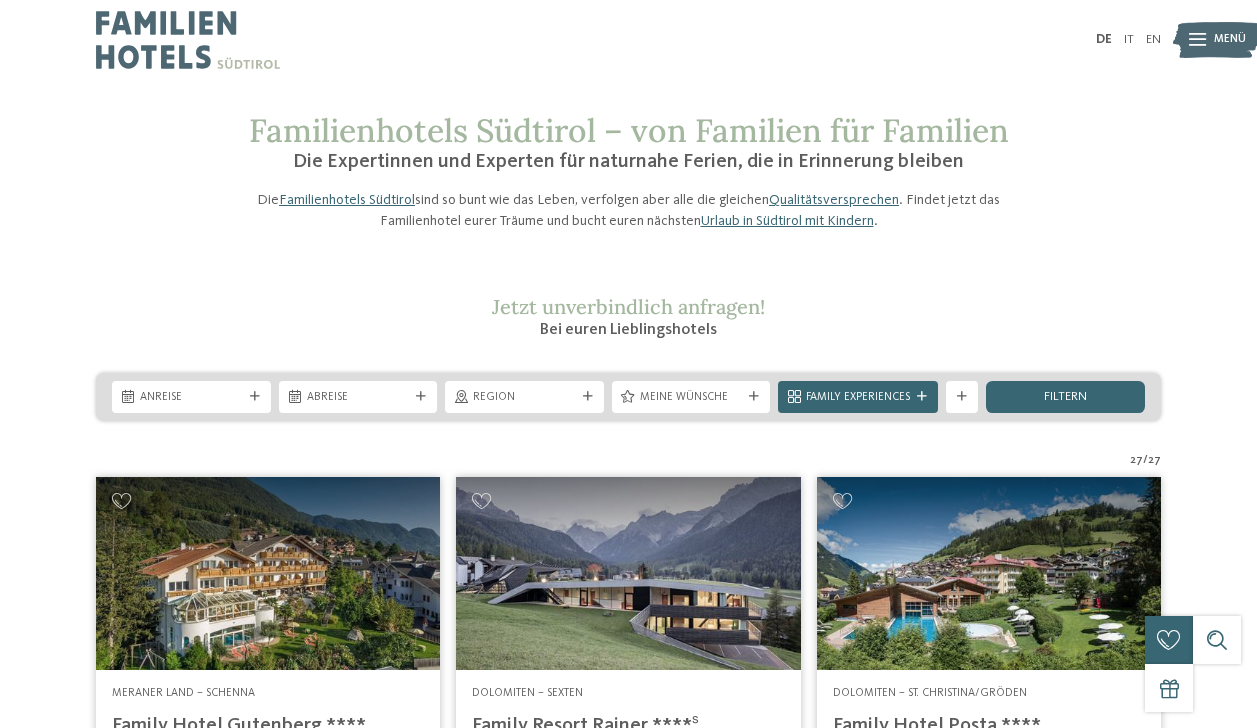 scroll, scrollTop: 0, scrollLeft: 0, axis: both 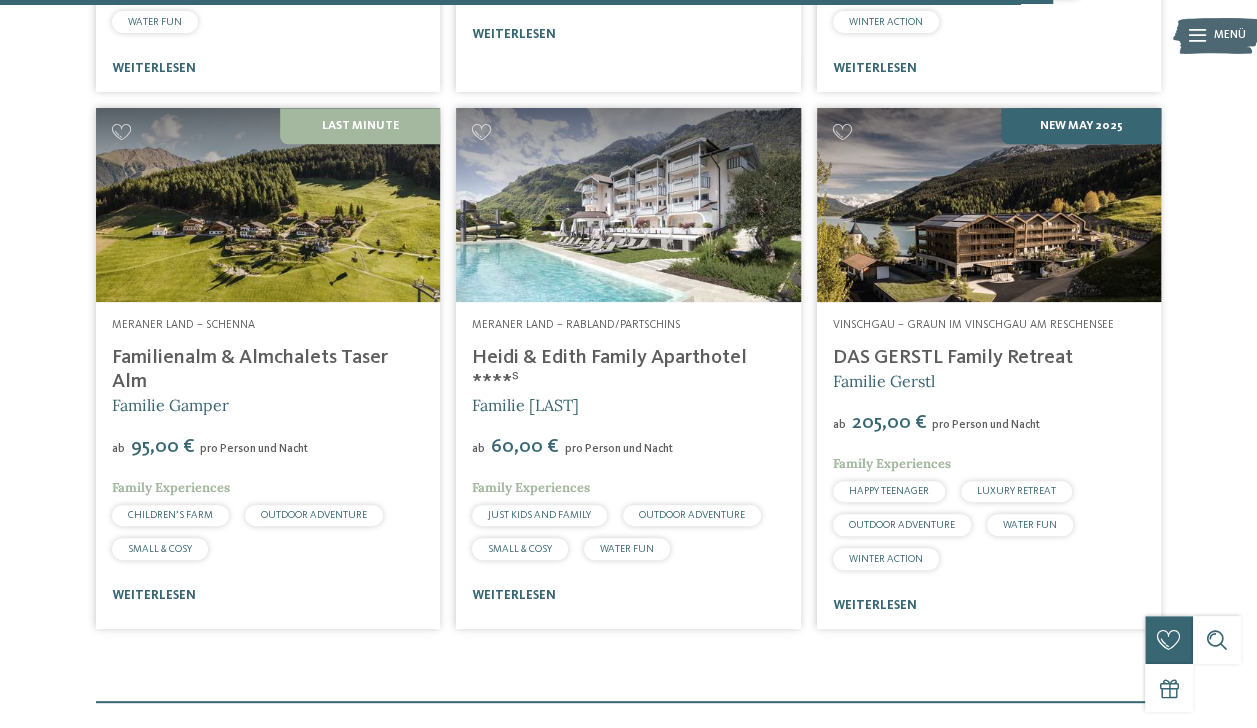 click at bounding box center [268, 205] 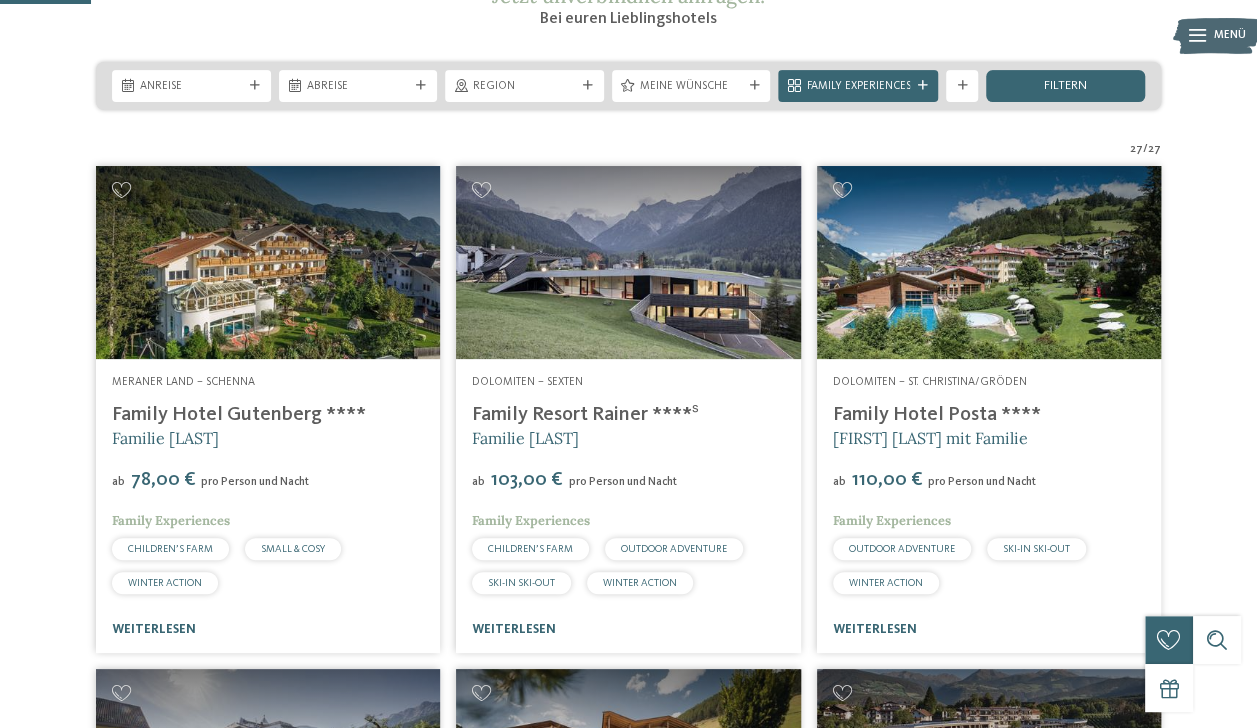 scroll, scrollTop: 400, scrollLeft: 0, axis: vertical 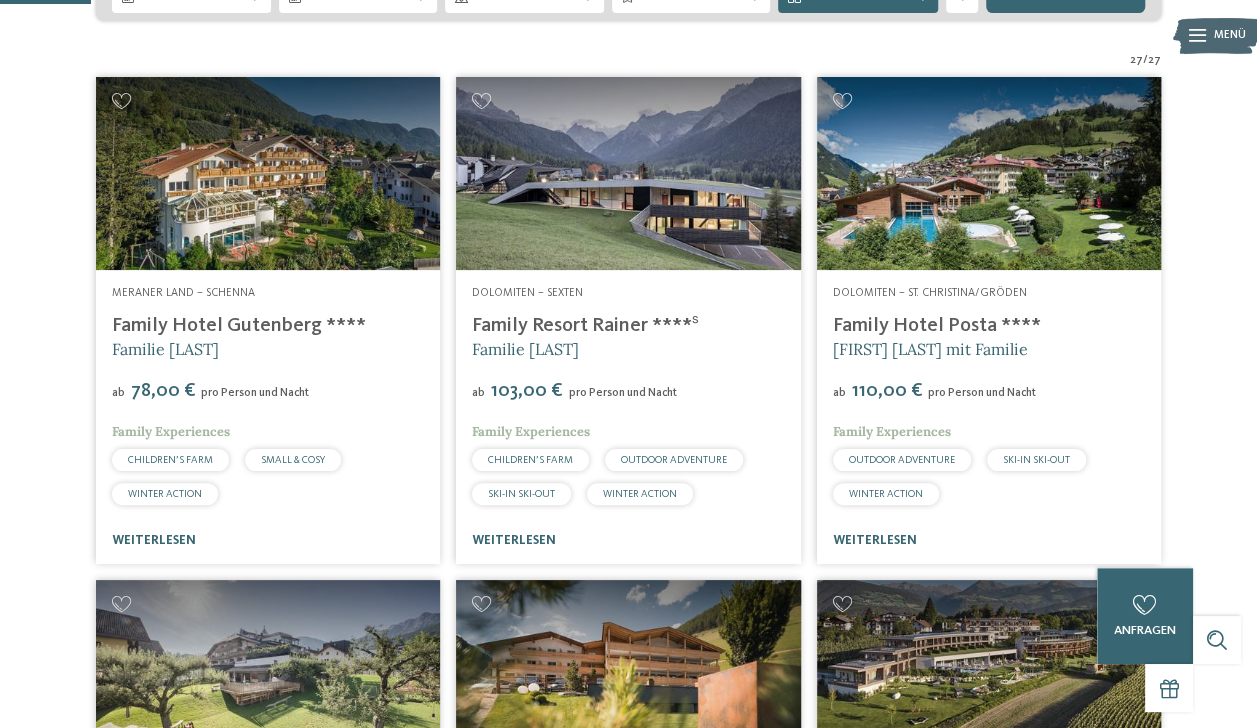 click at bounding box center (268, 174) 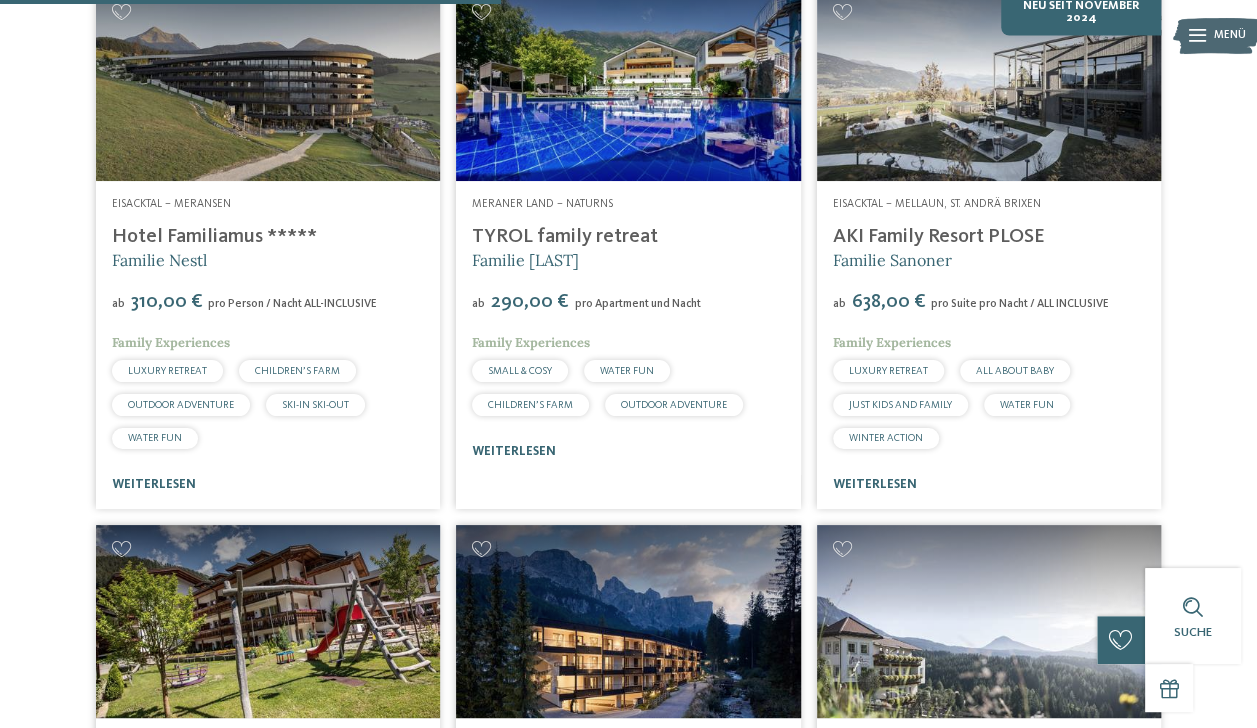 scroll, scrollTop: 2300, scrollLeft: 0, axis: vertical 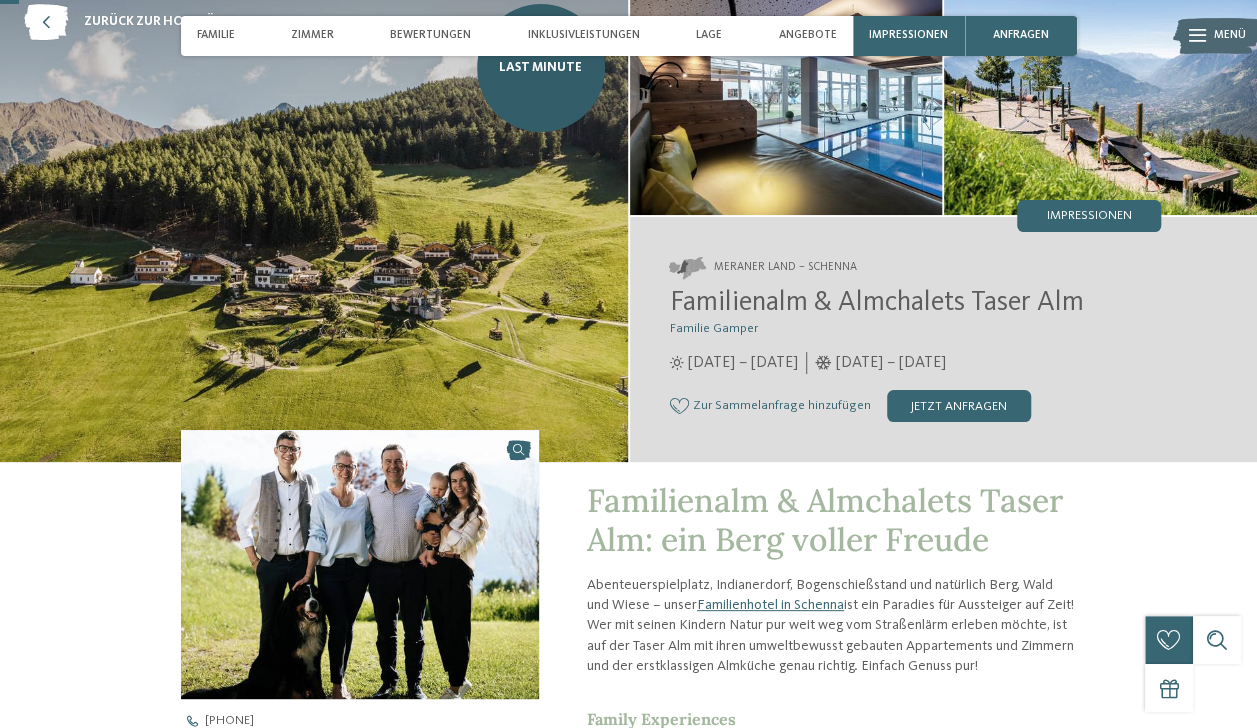 click at bounding box center [360, 564] 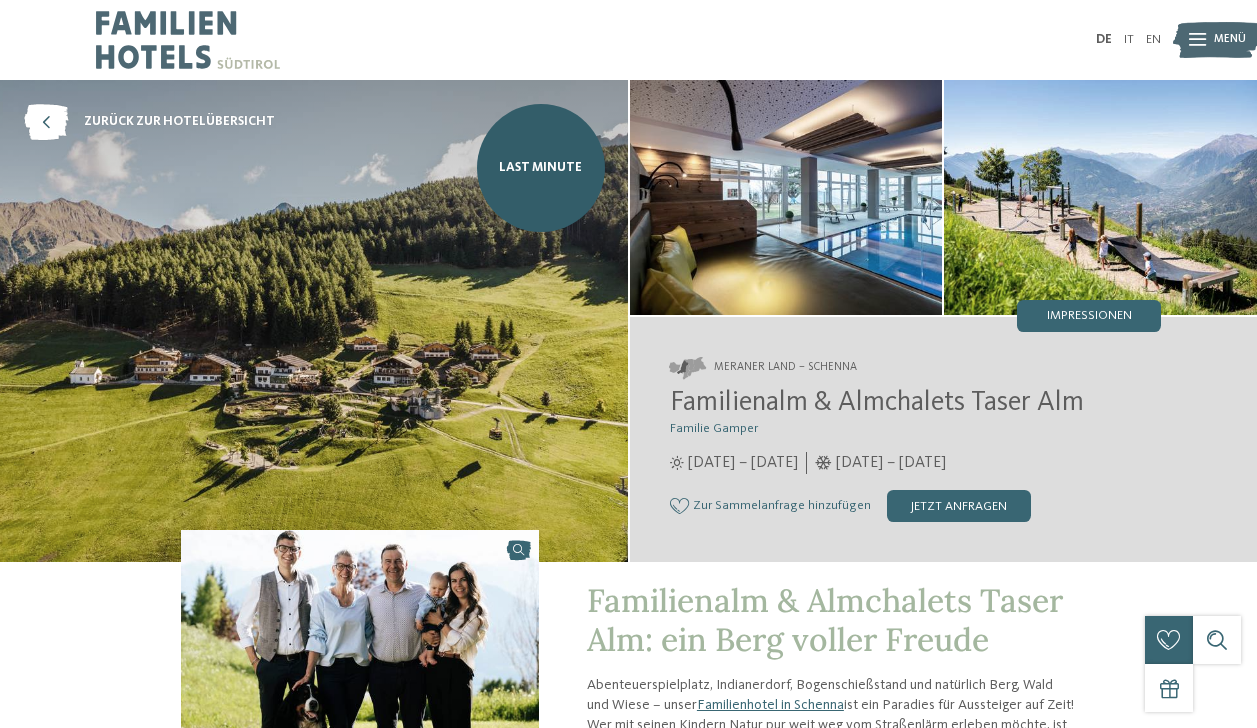 scroll, scrollTop: 0, scrollLeft: 0, axis: both 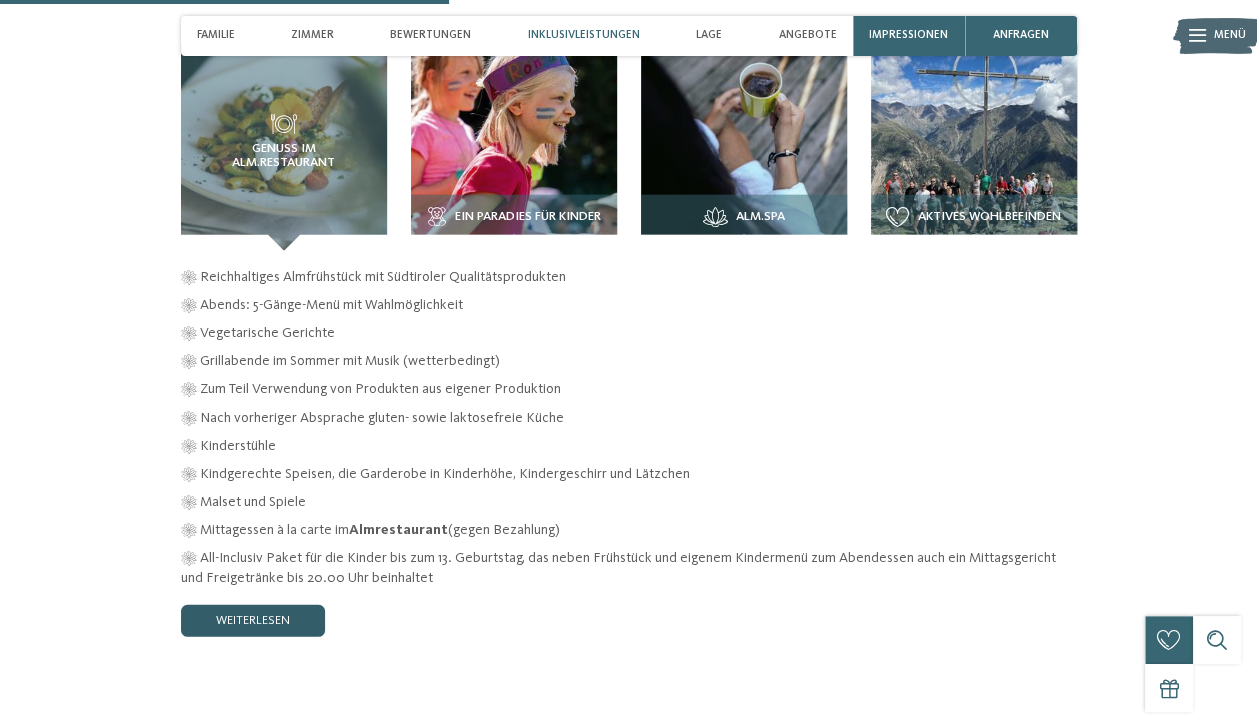 click on "weiterlesen" at bounding box center [253, 621] 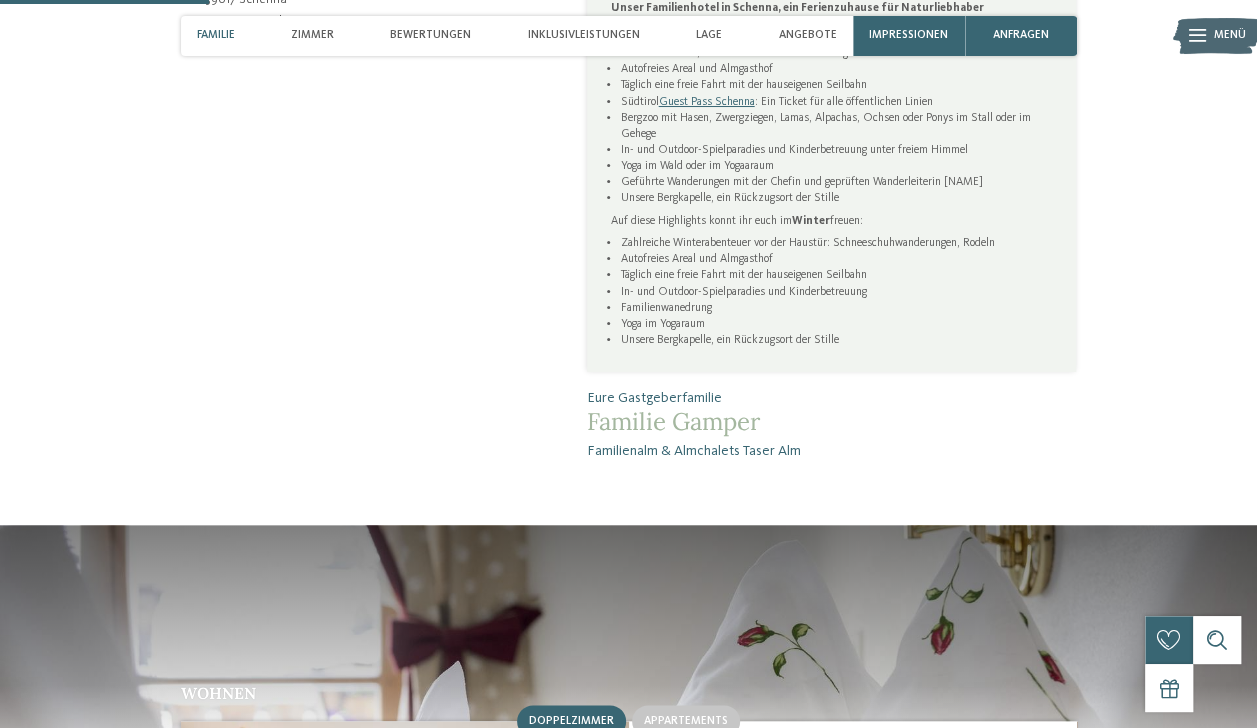 scroll, scrollTop: 600, scrollLeft: 0, axis: vertical 